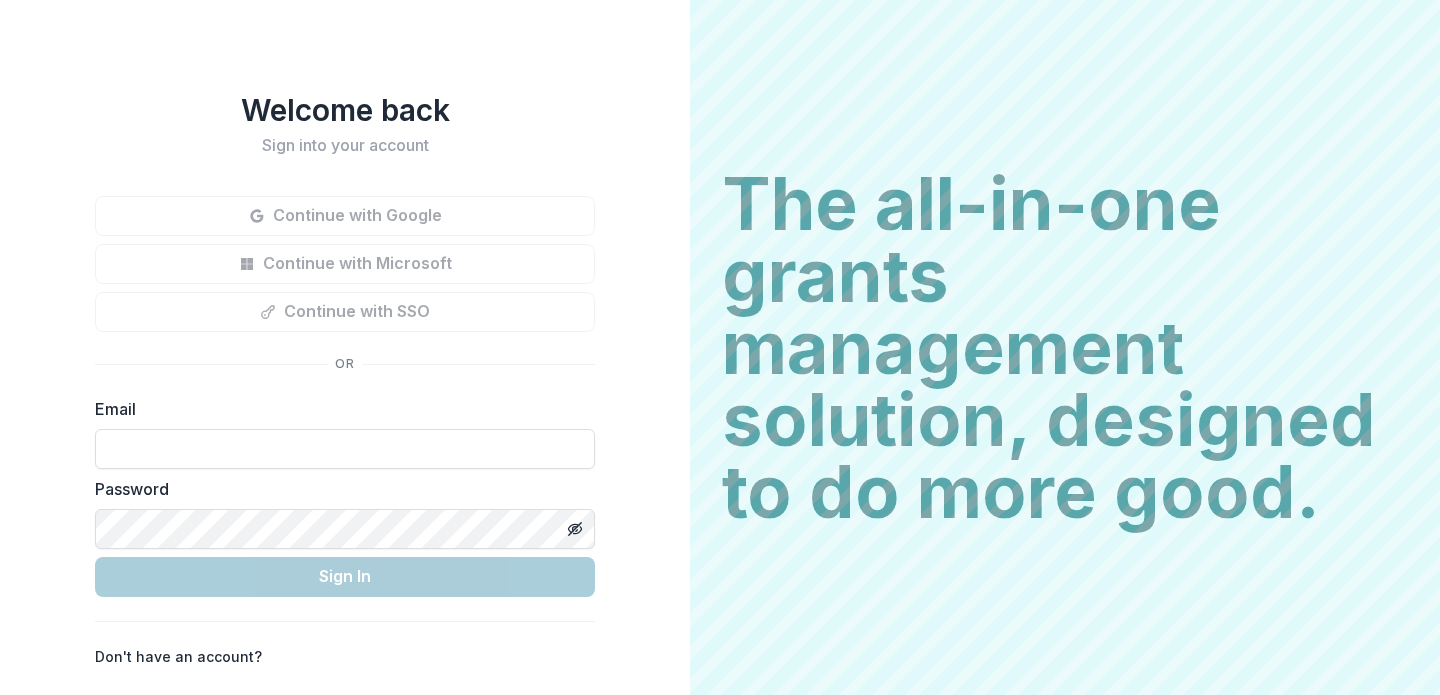 scroll, scrollTop: 0, scrollLeft: 0, axis: both 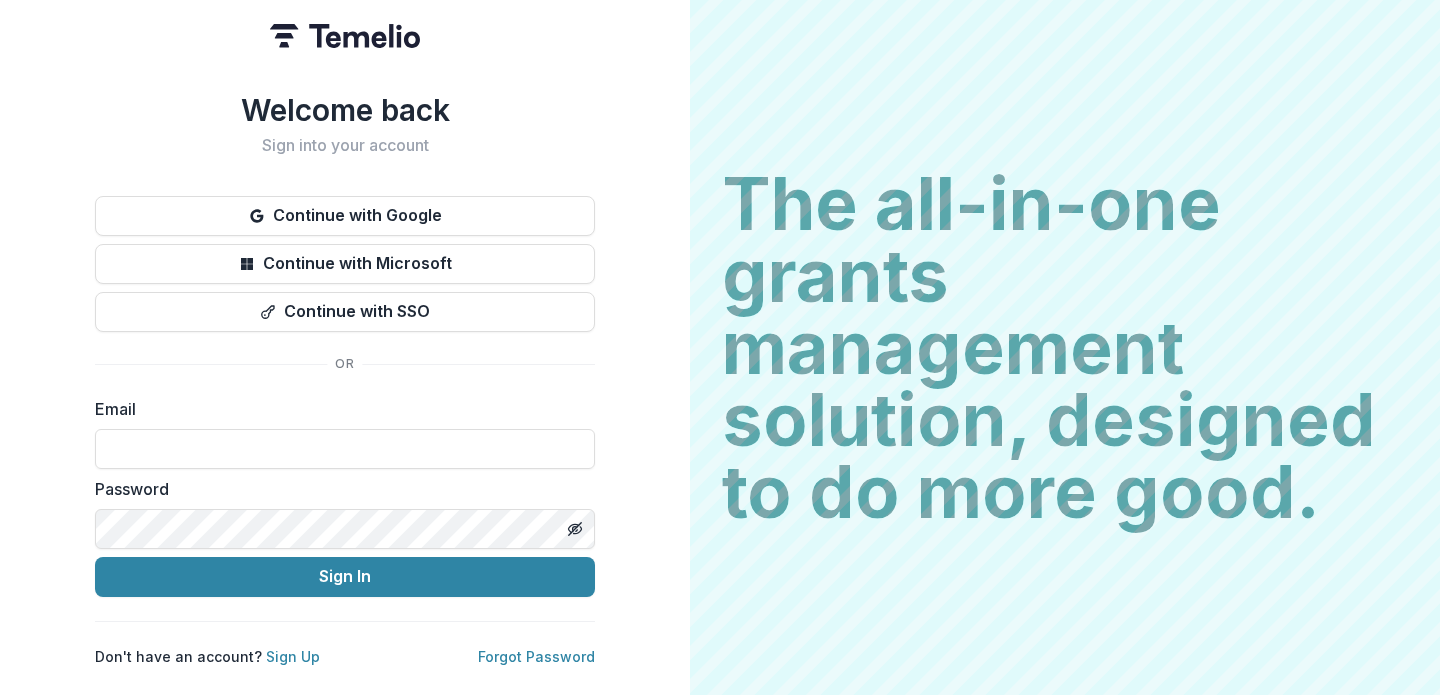 type on "*" 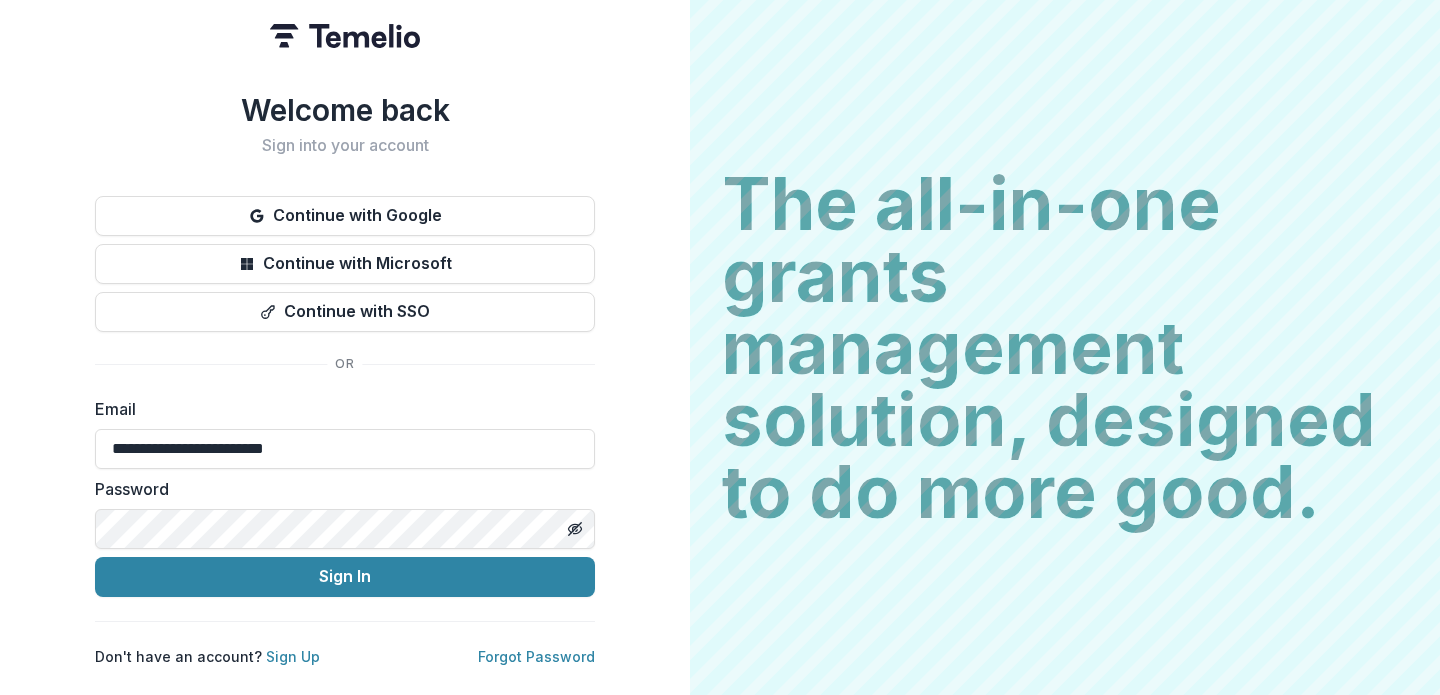 type on "**********" 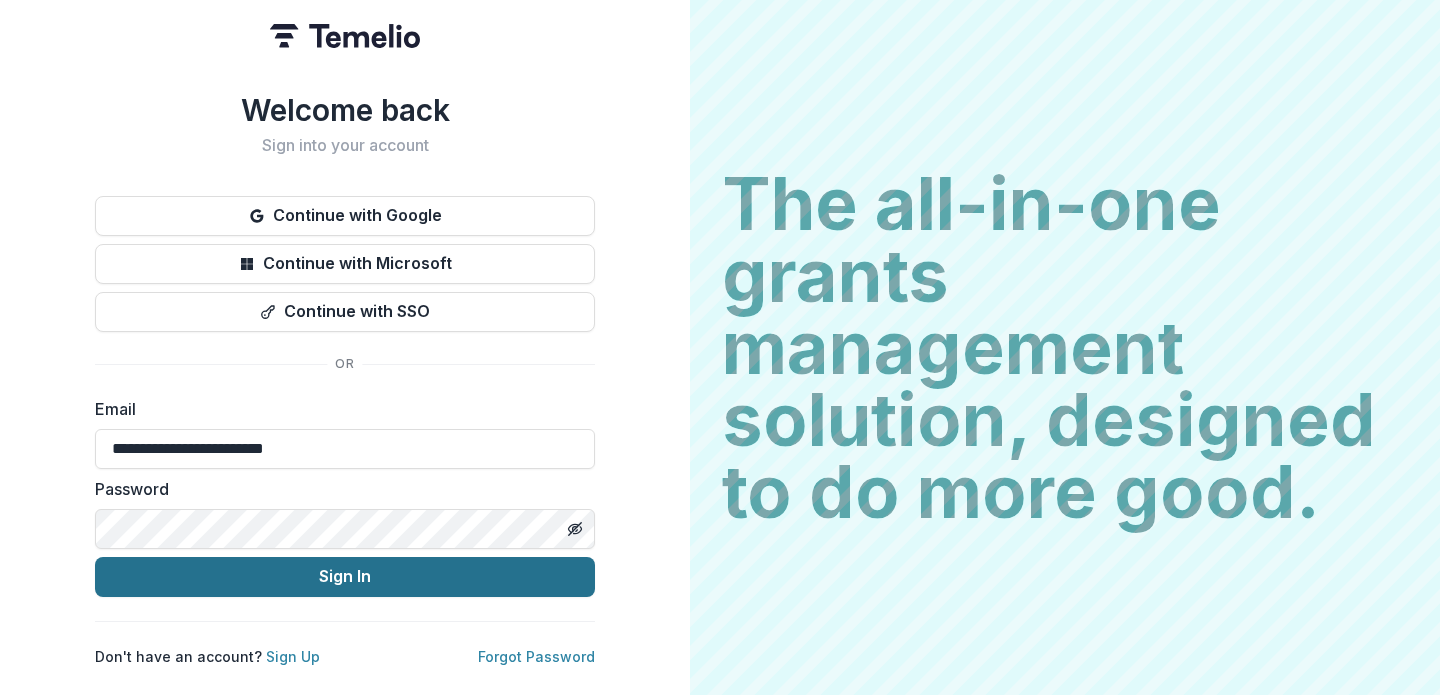 click on "Sign In" at bounding box center [345, 577] 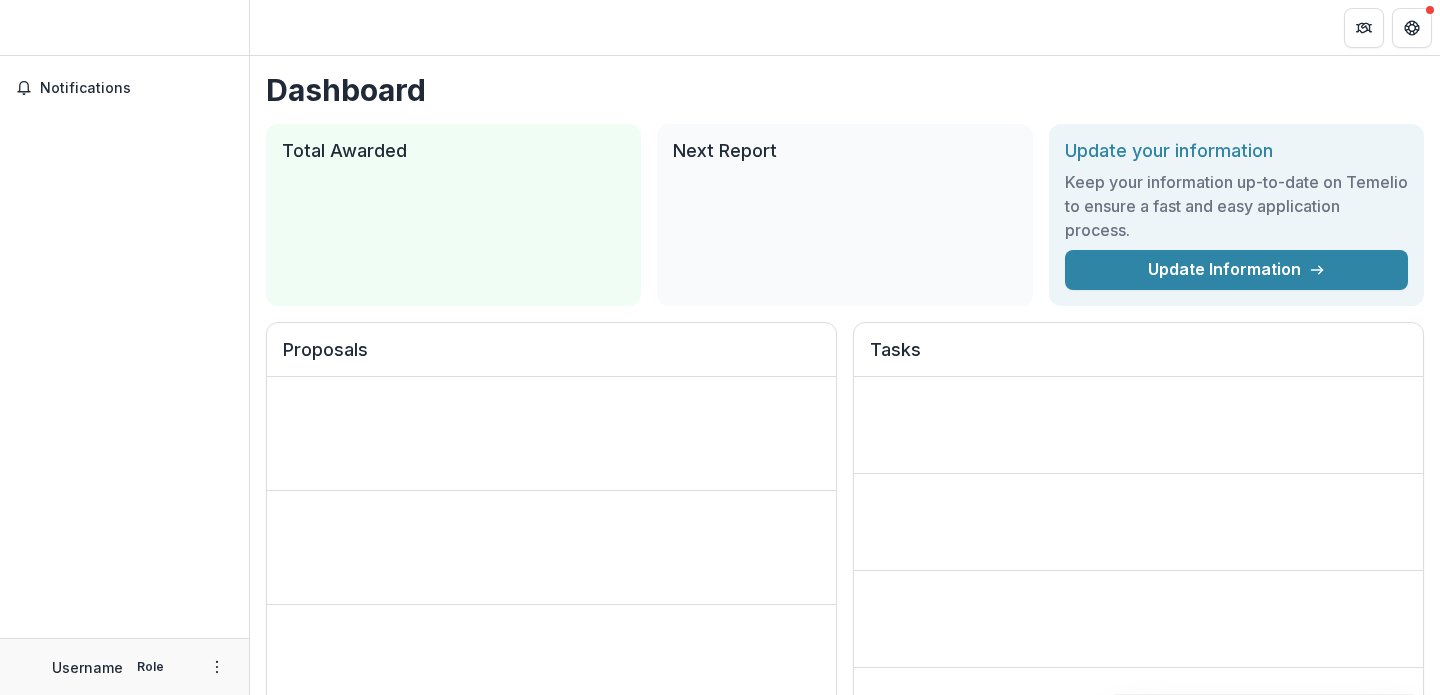 scroll, scrollTop: 0, scrollLeft: 0, axis: both 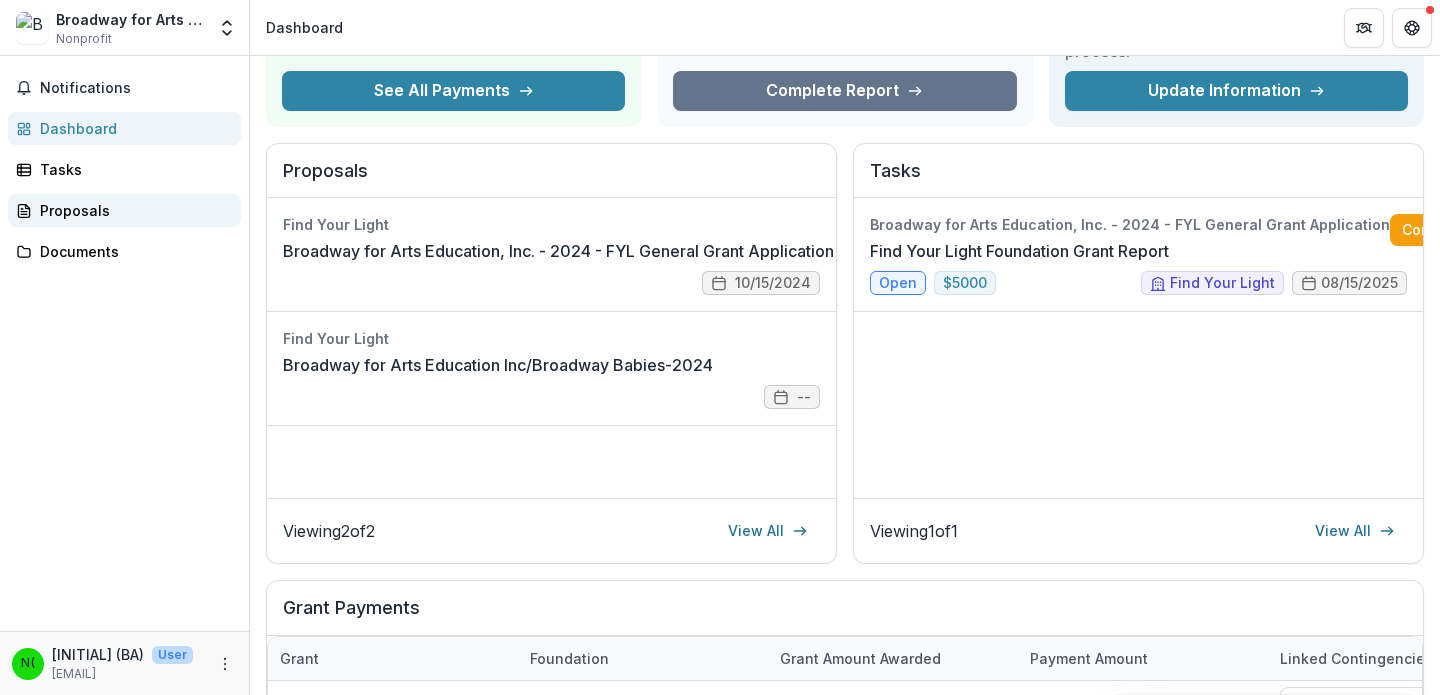 click on "Proposals" at bounding box center (132, 210) 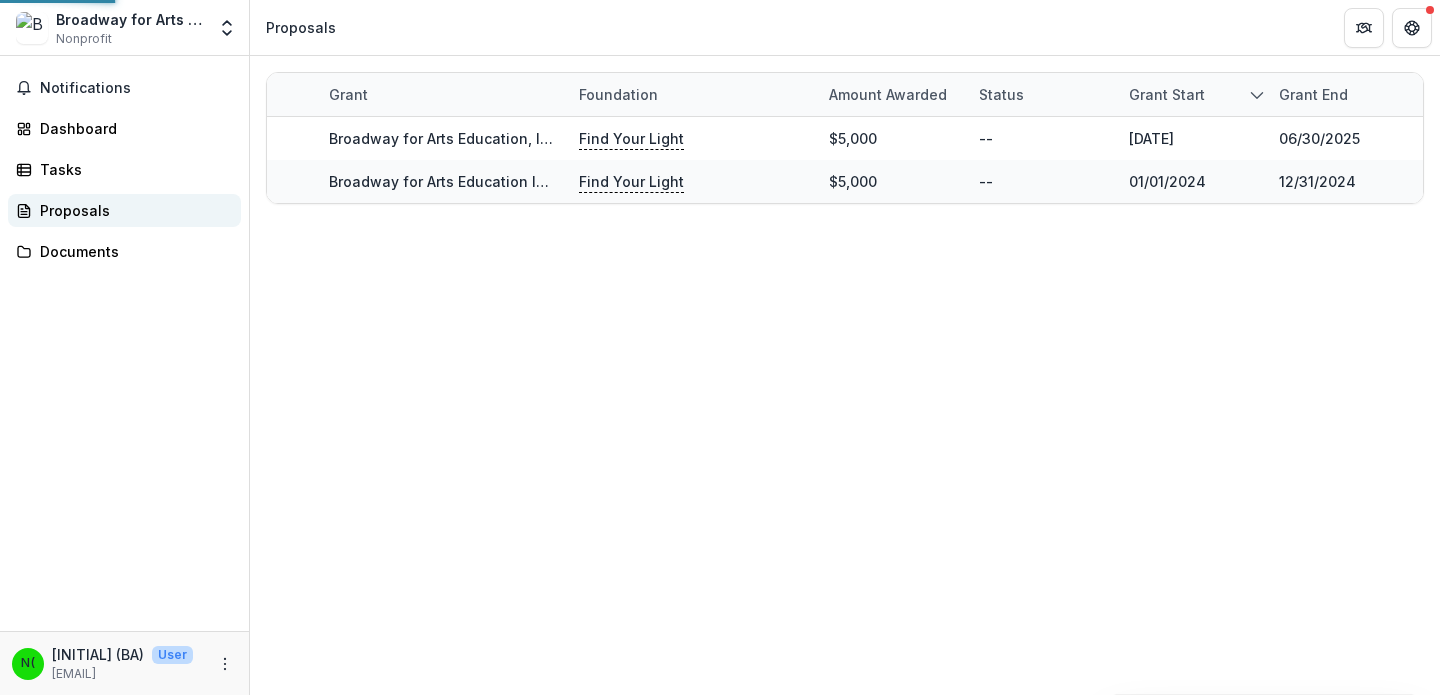 scroll, scrollTop: 0, scrollLeft: 0, axis: both 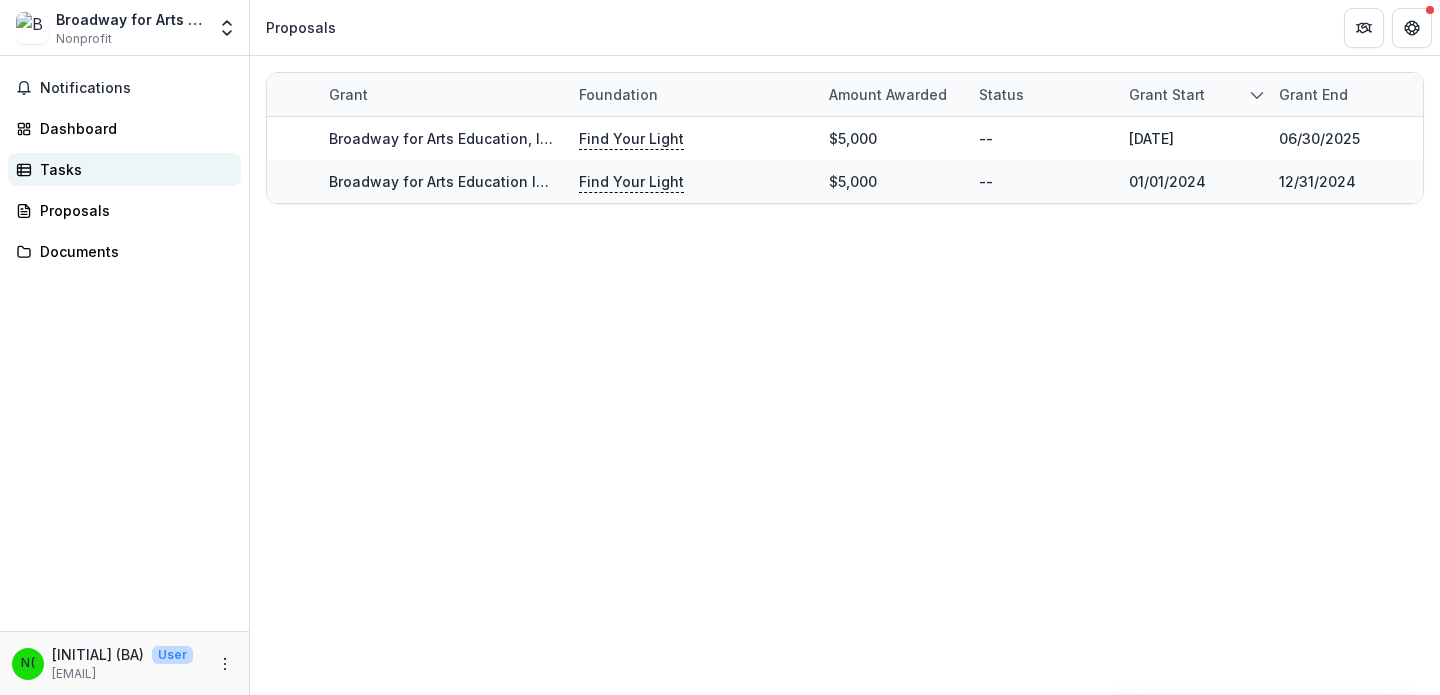 click on "Tasks" at bounding box center [132, 169] 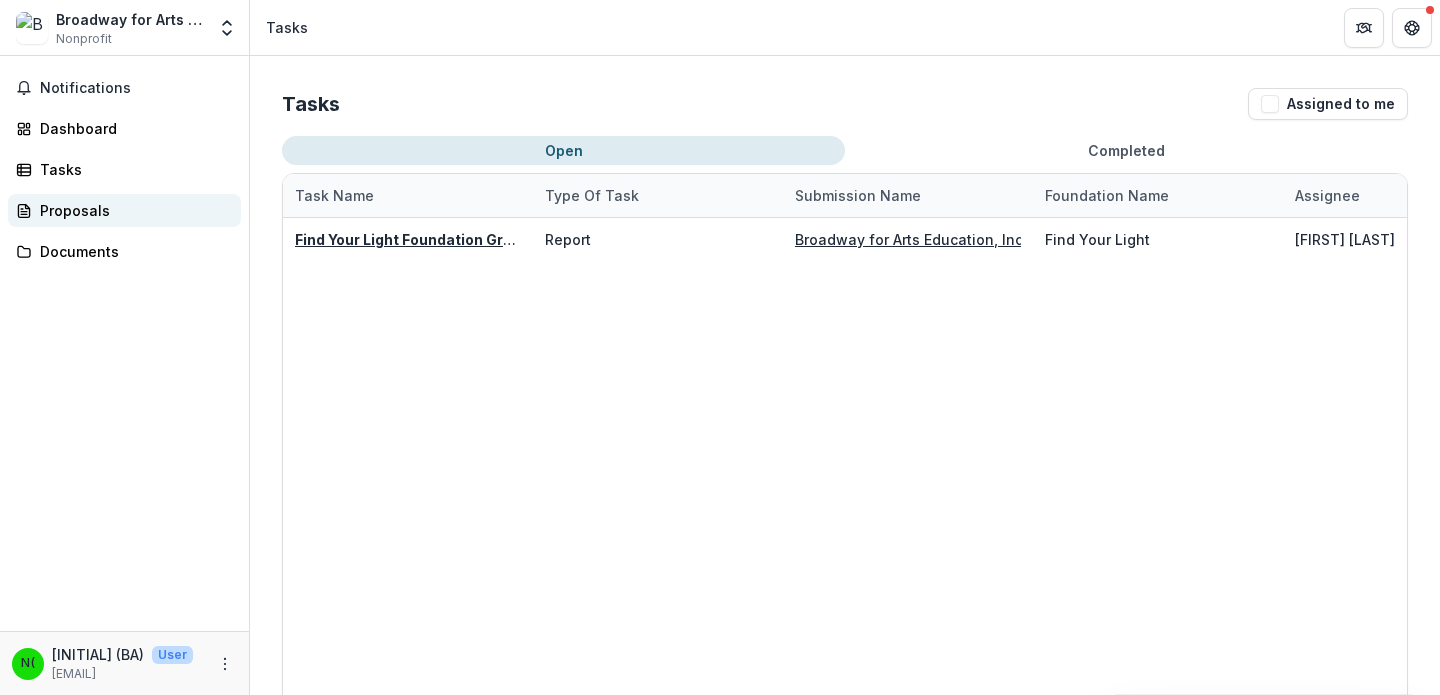 click on "Proposals" at bounding box center [124, 210] 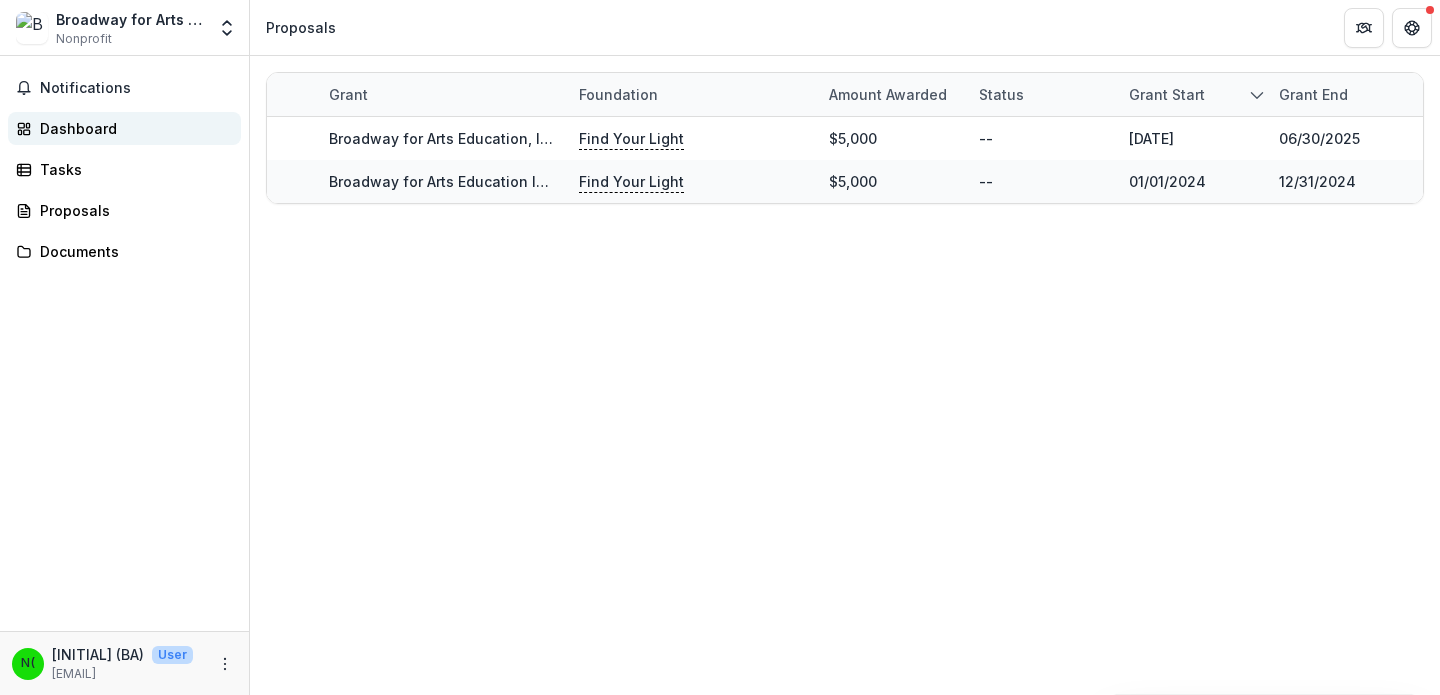 click on "Dashboard" at bounding box center [132, 128] 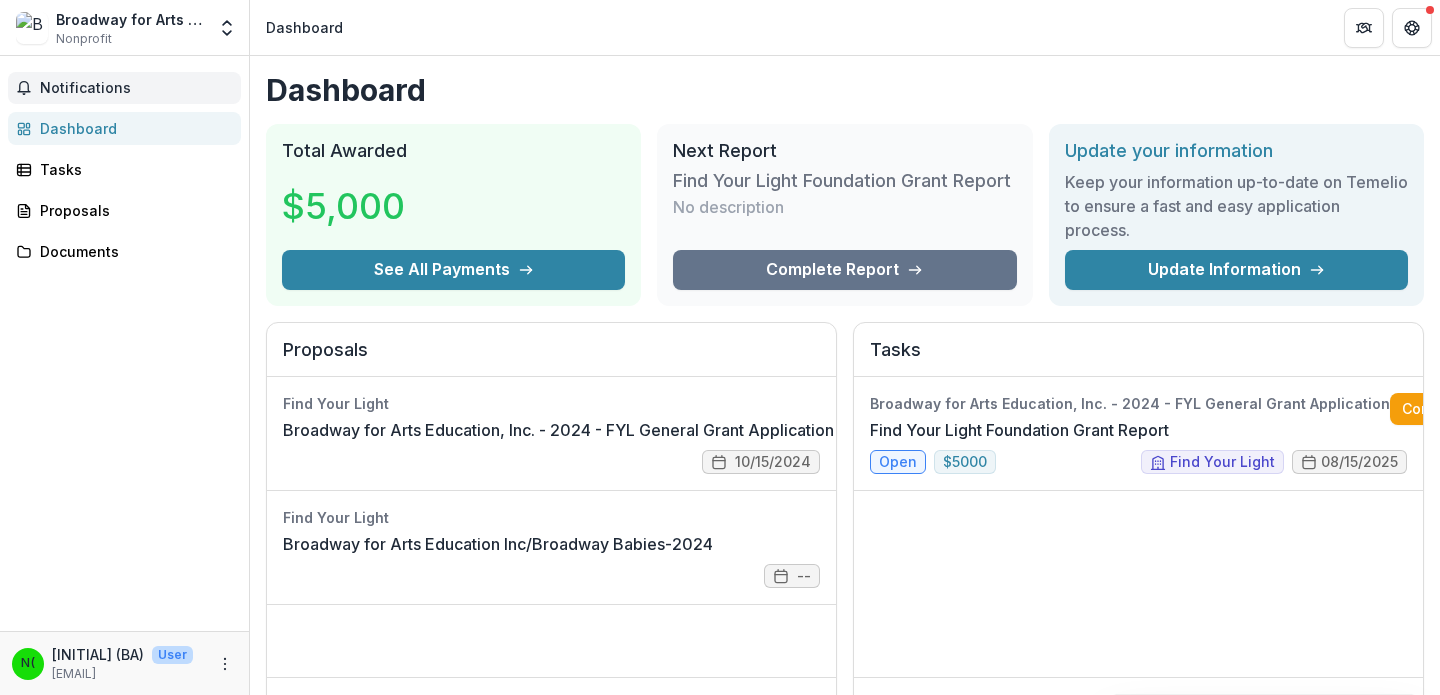 click on "Notifications" at bounding box center (136, 88) 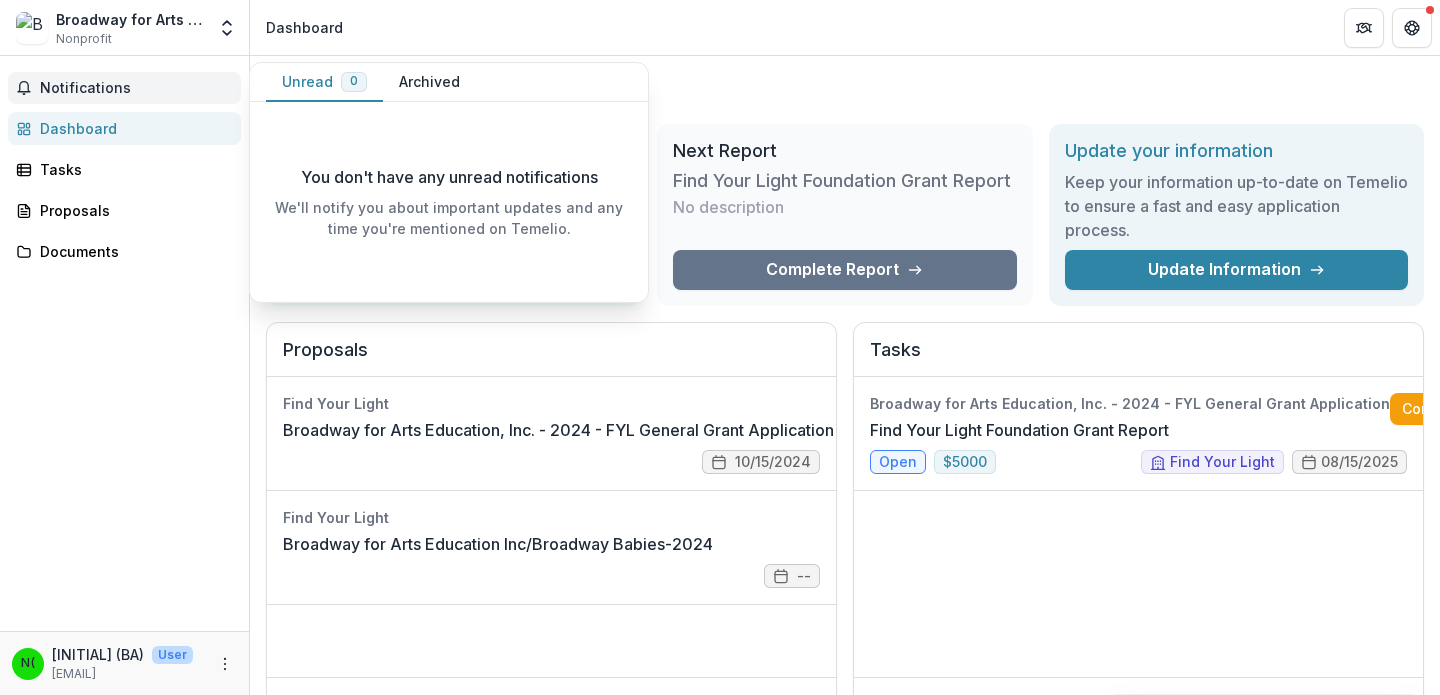click on "Dashboard" at bounding box center (132, 128) 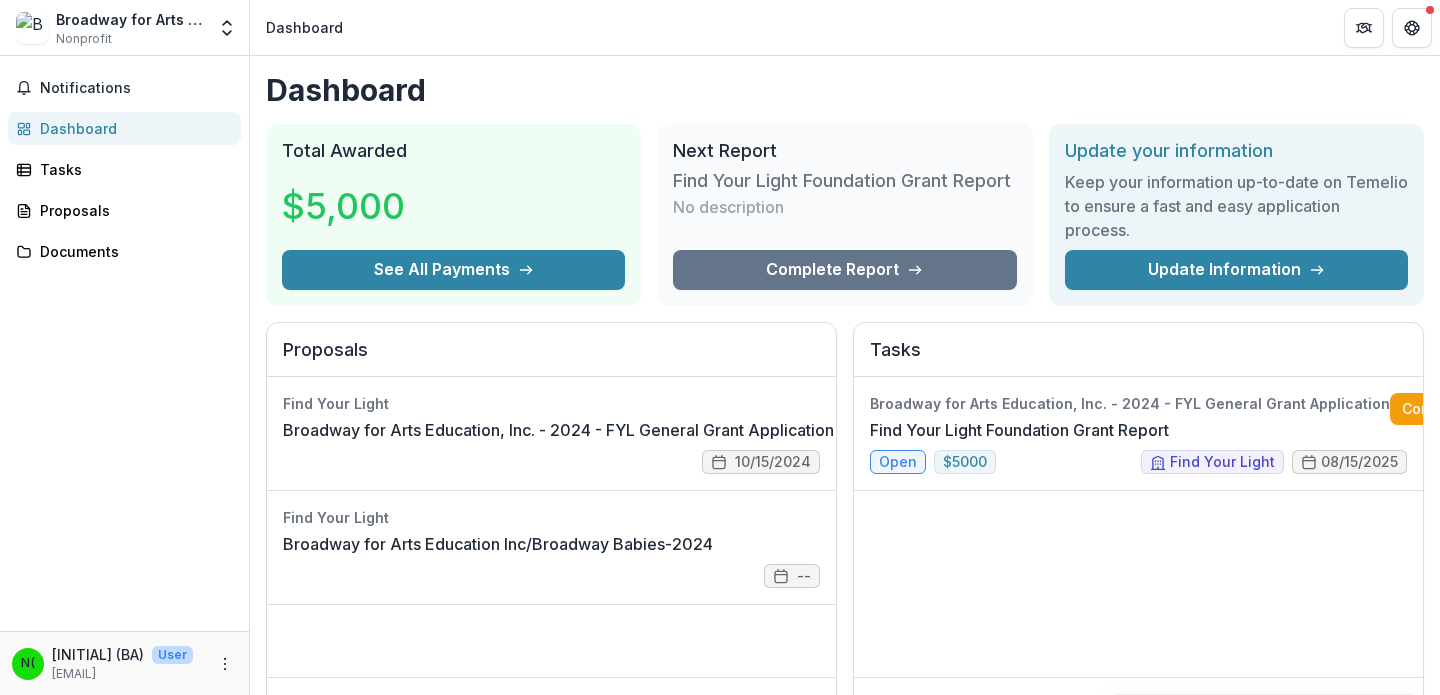 scroll, scrollTop: 0, scrollLeft: 0, axis: both 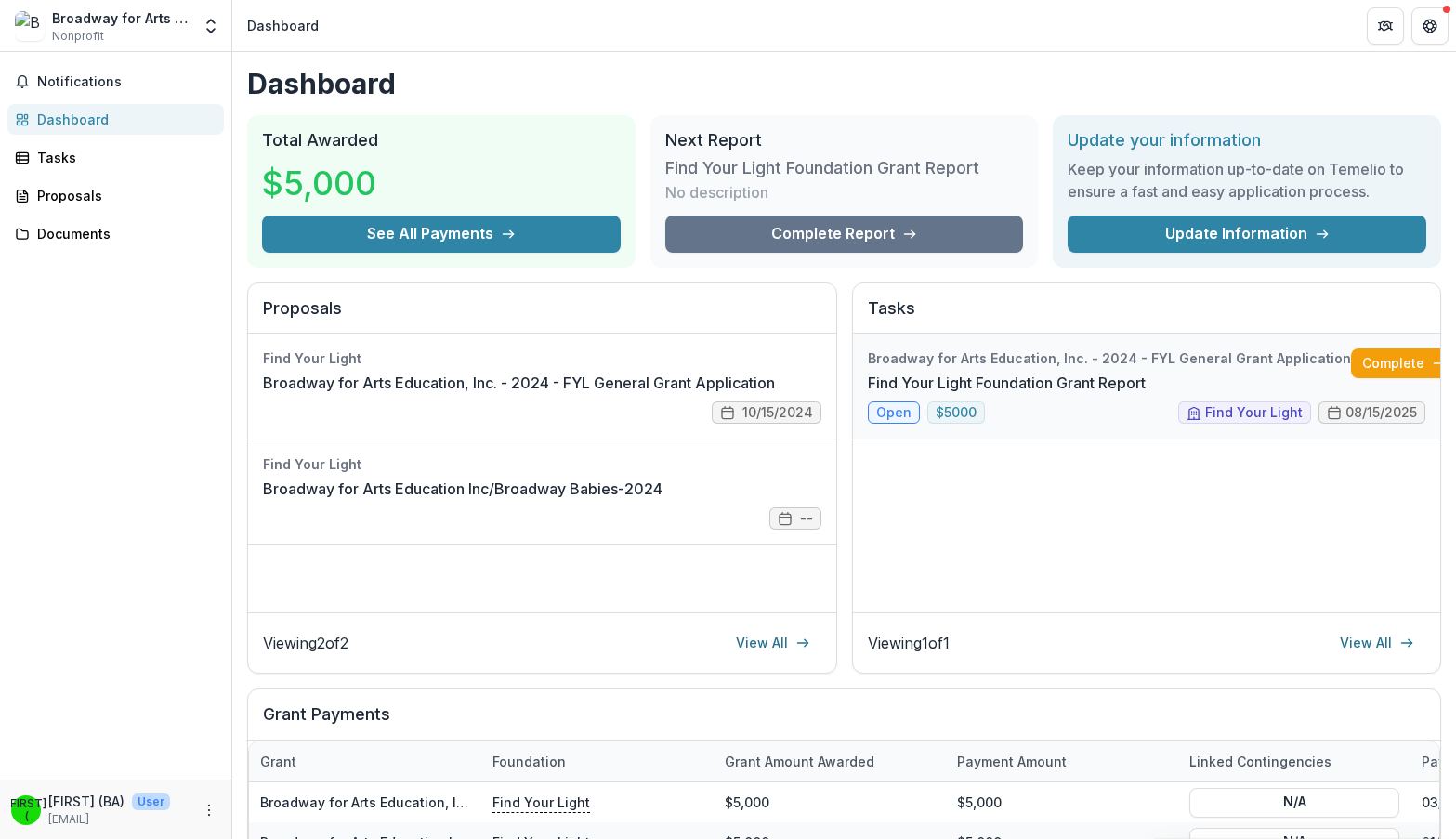 click on "Find Your Light Foundation Grant Report" at bounding box center [1006, 383] 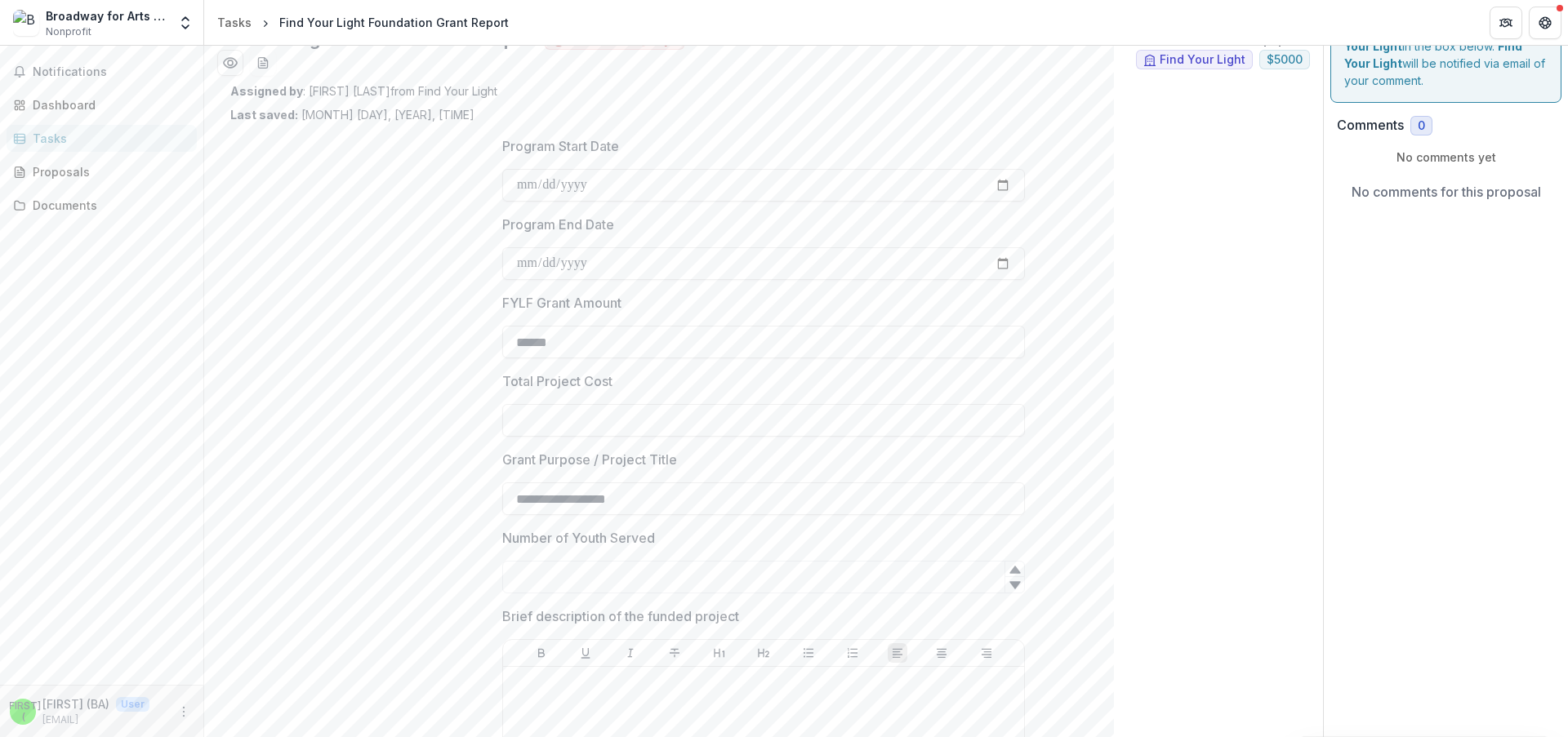 scroll, scrollTop: 0, scrollLeft: 0, axis: both 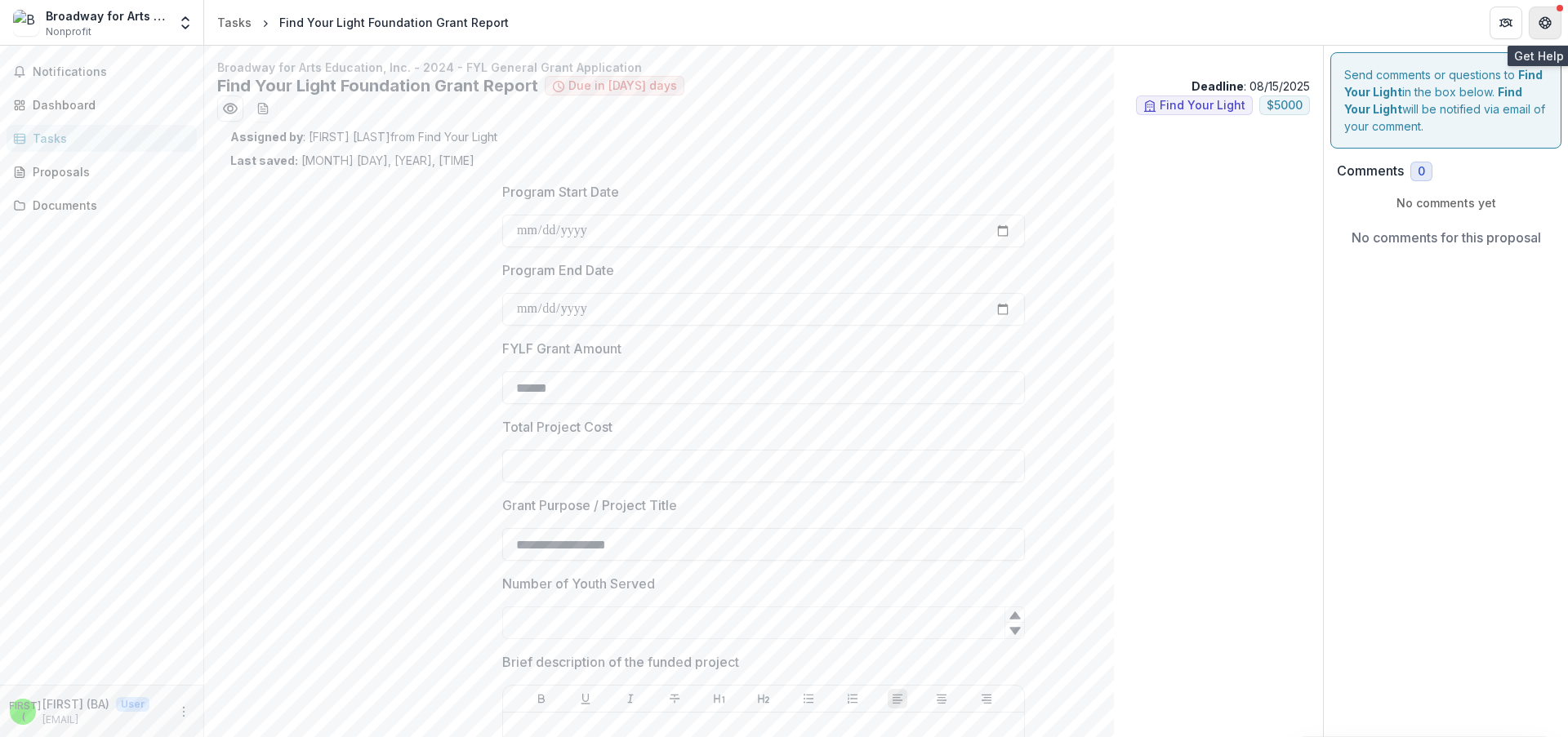 click 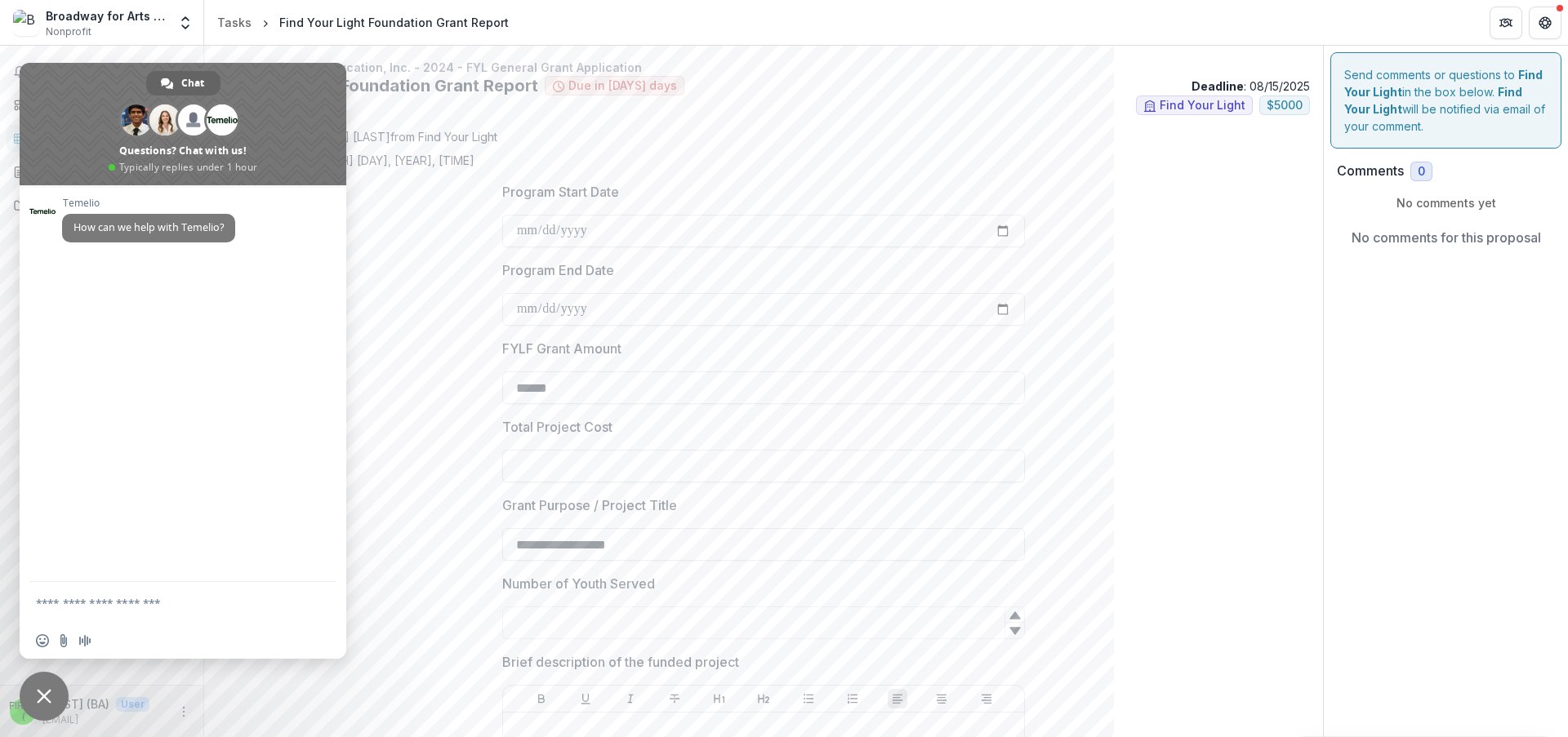 click on "**********" at bounding box center (764, 1818) 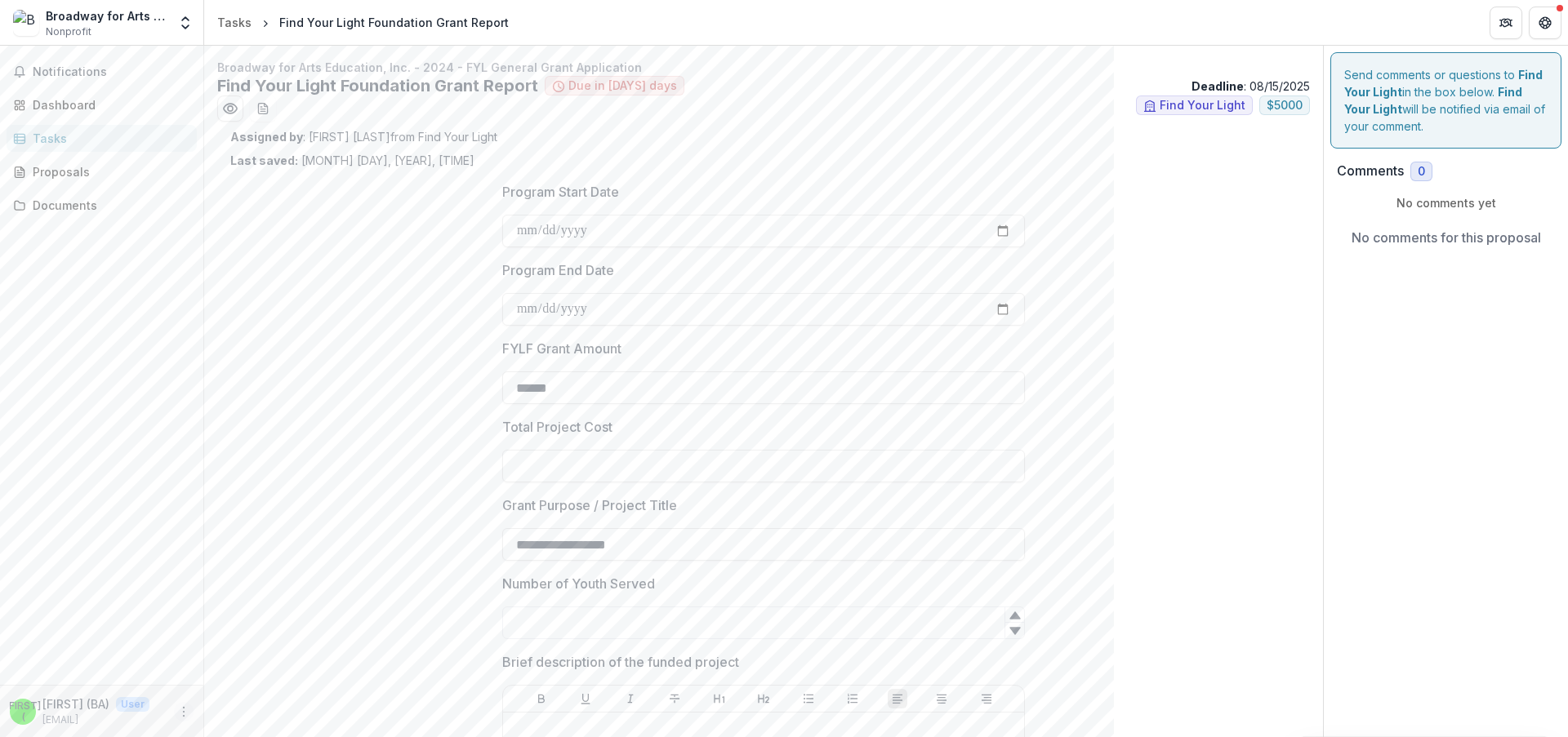 click 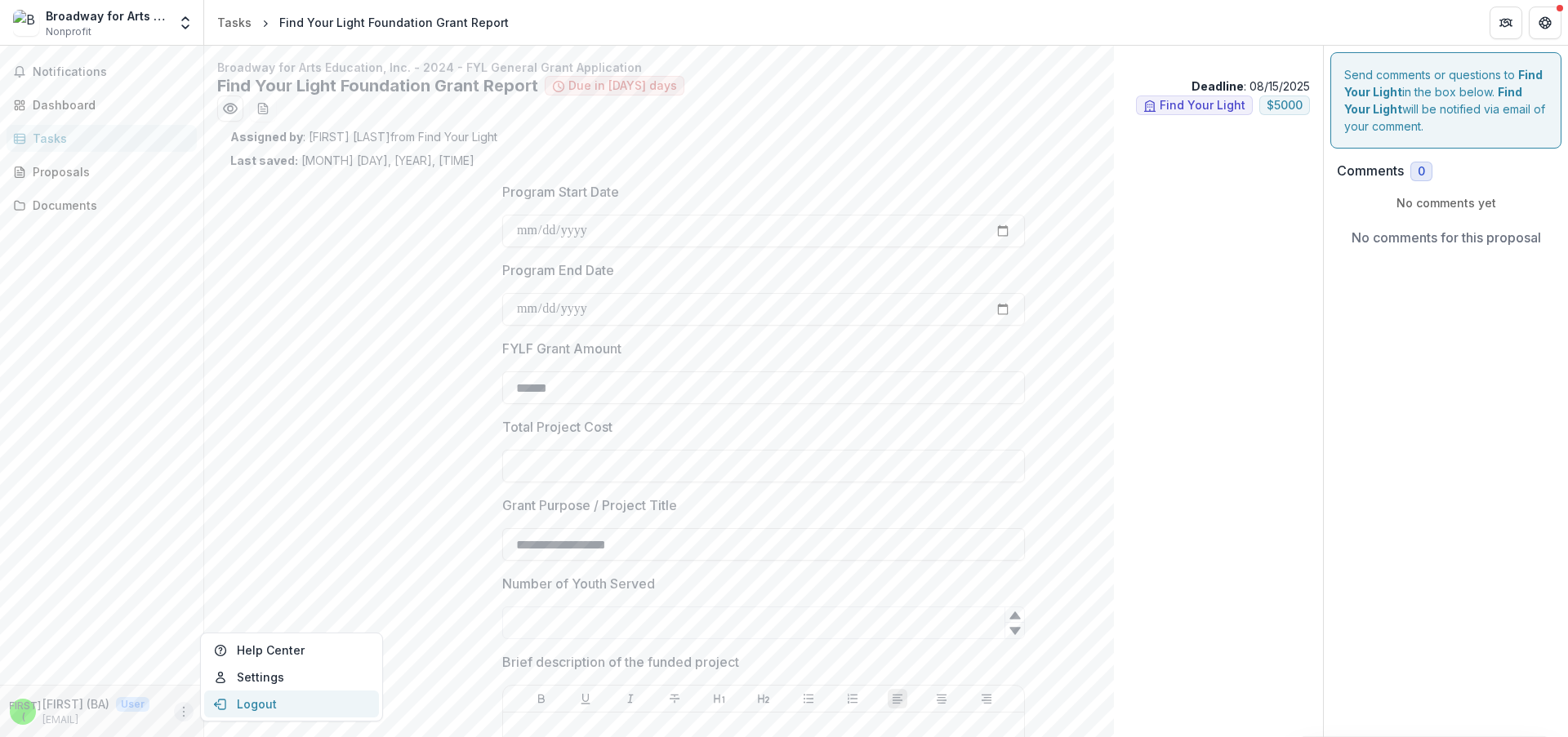 click on "Logout" at bounding box center (292, 704) 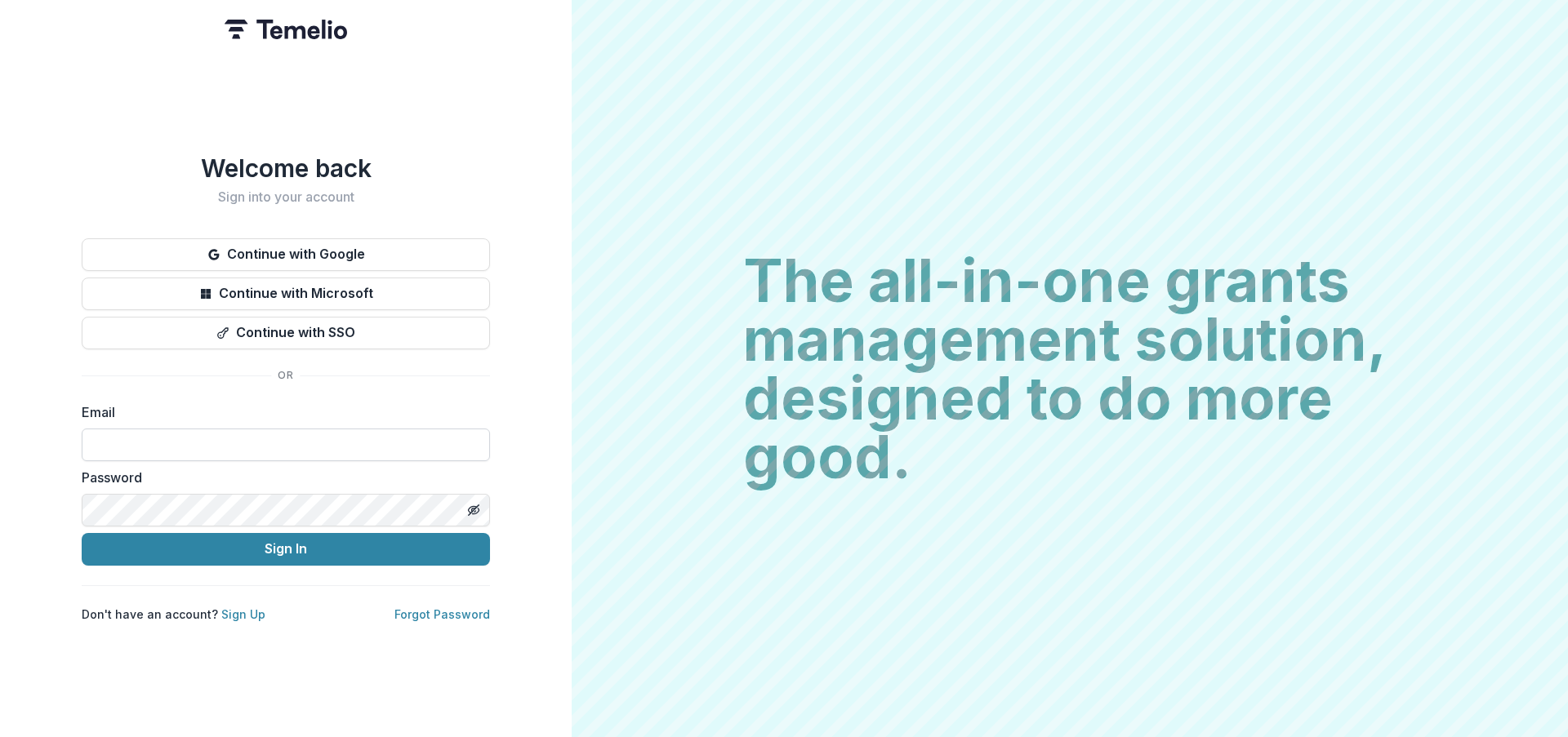 click at bounding box center [286, 445] 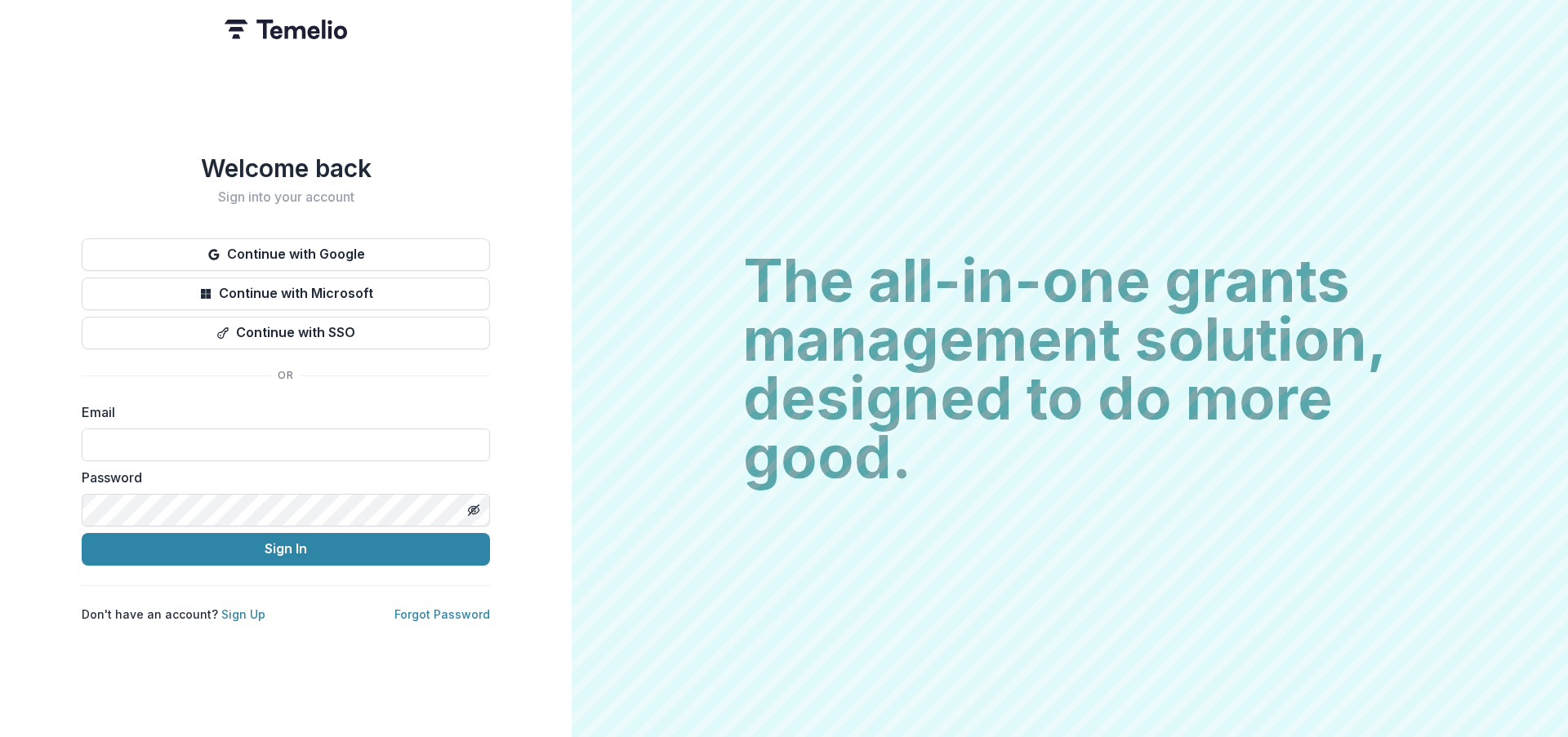 paste on "**********" 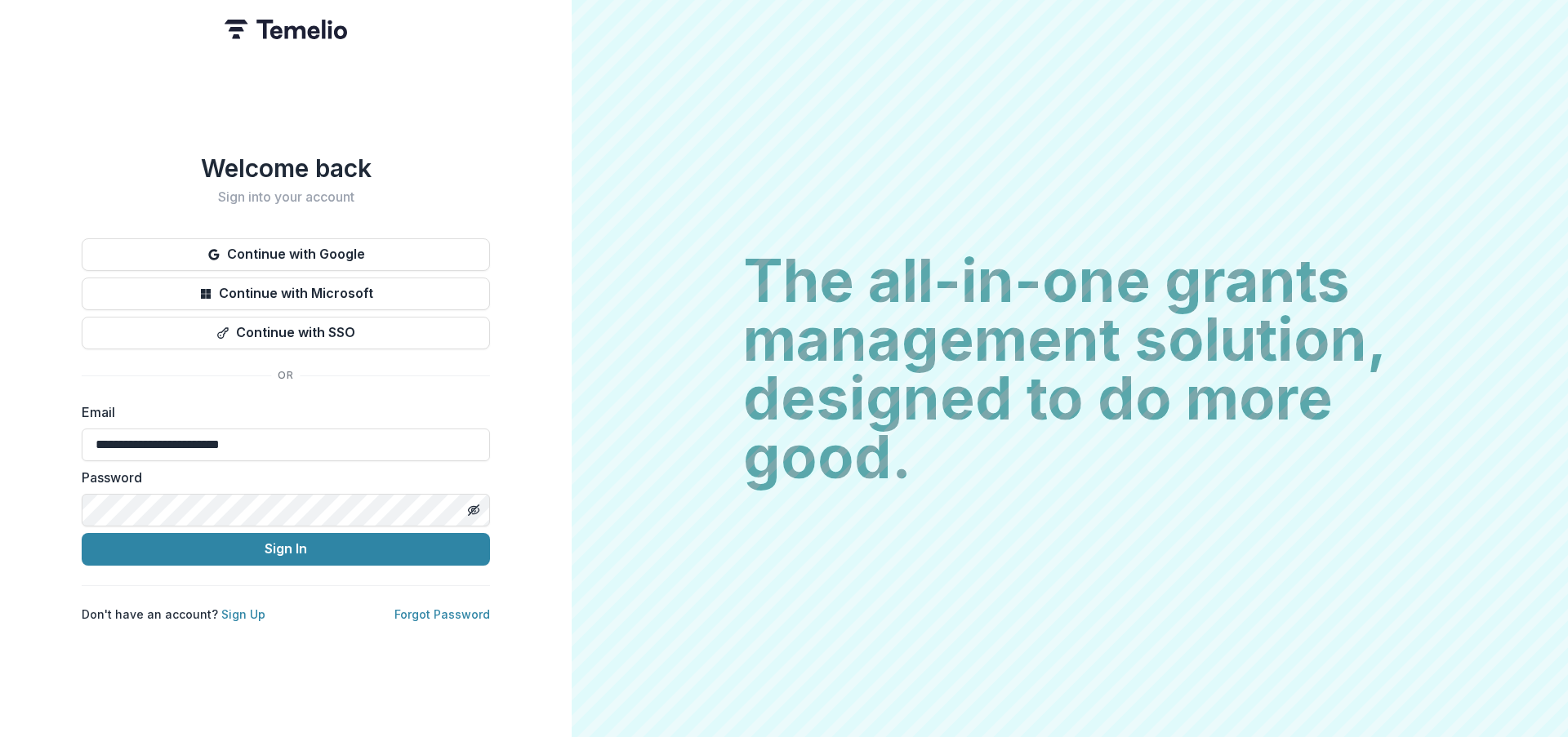 type on "**********" 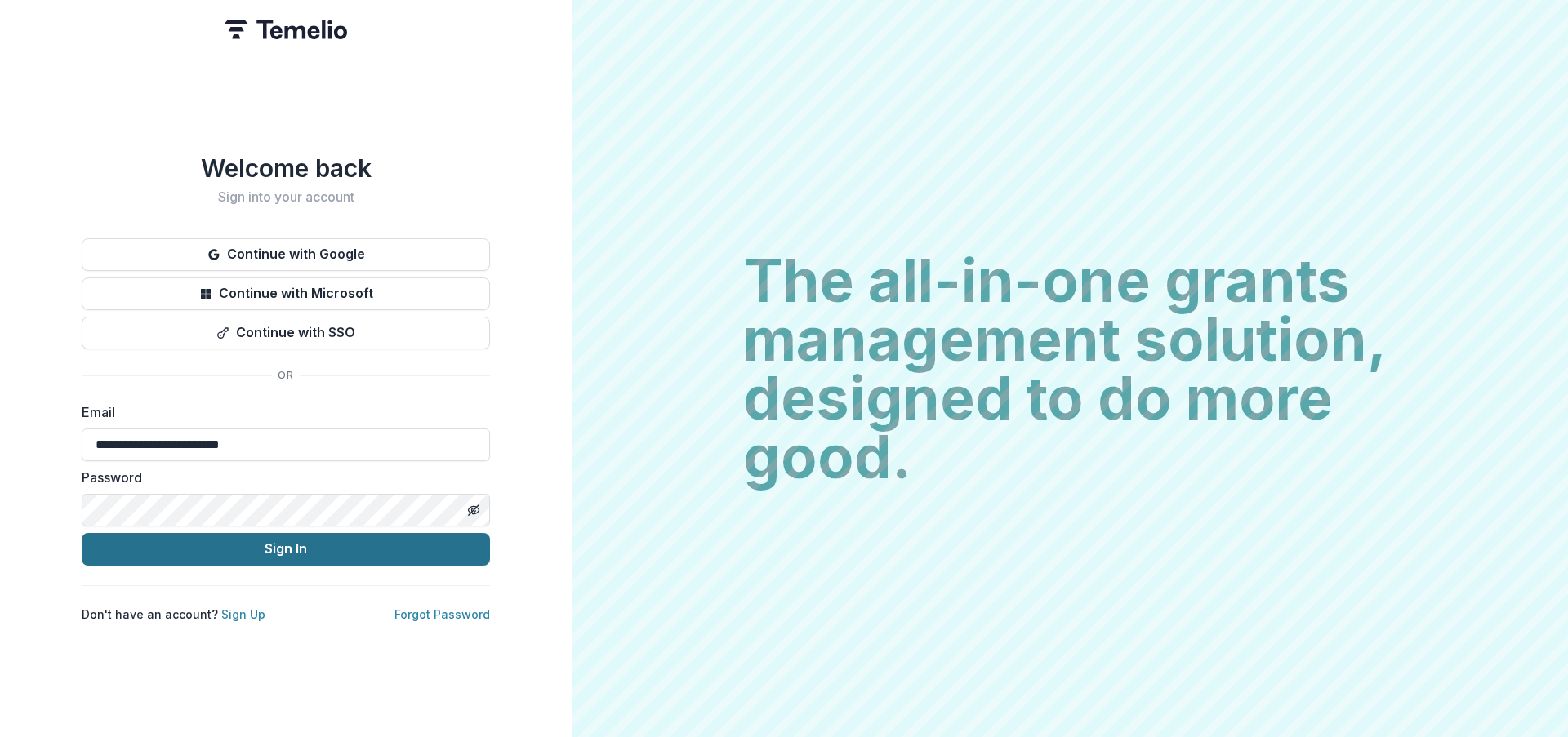 click on "Sign In" at bounding box center [286, 549] 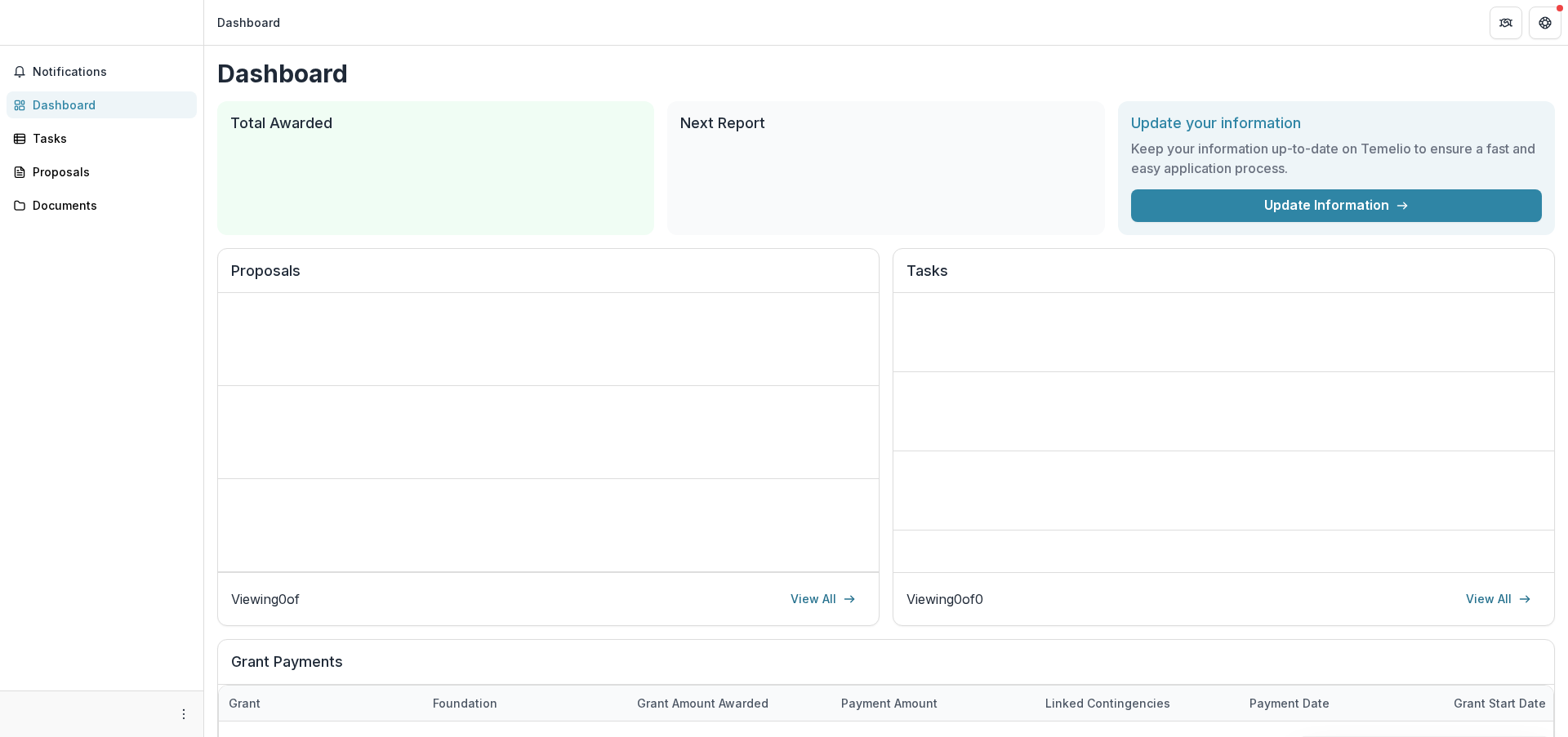 scroll, scrollTop: 0, scrollLeft: 0, axis: both 